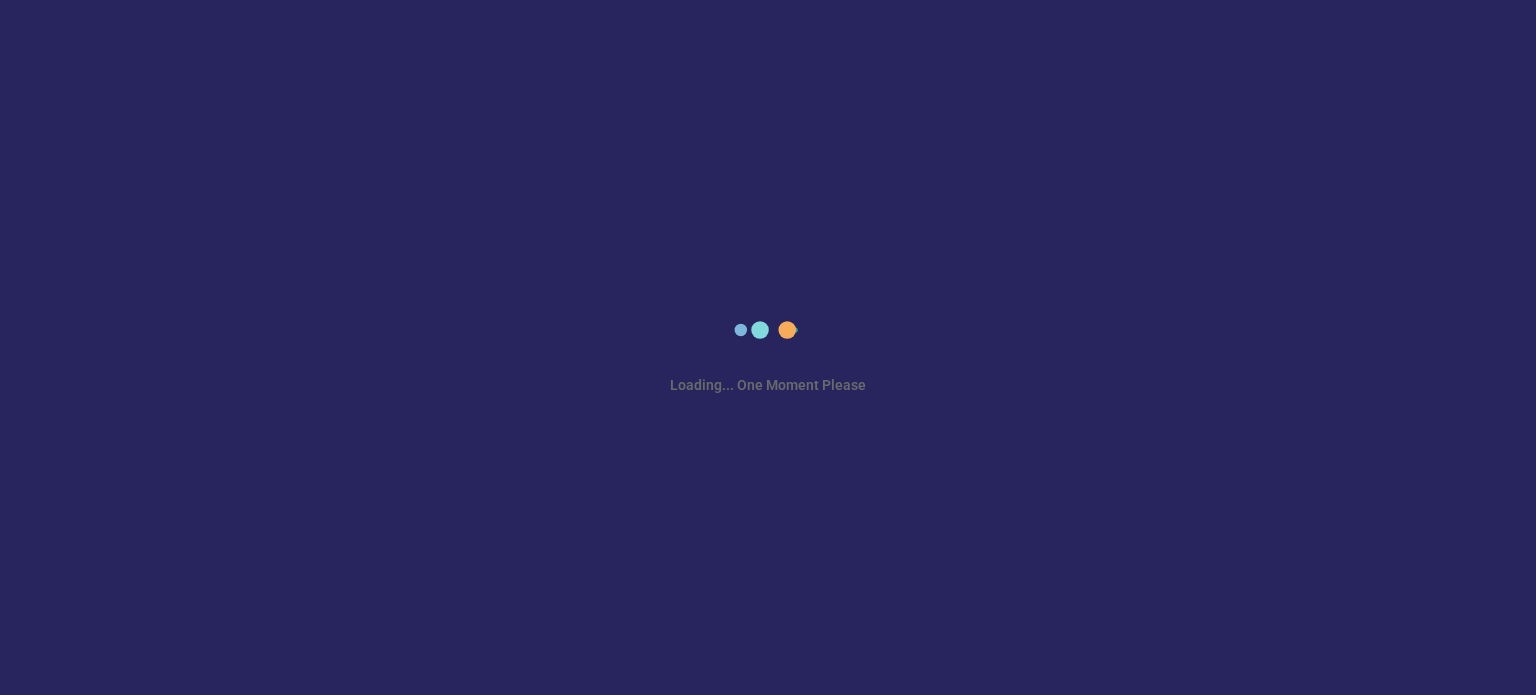 scroll, scrollTop: 0, scrollLeft: 0, axis: both 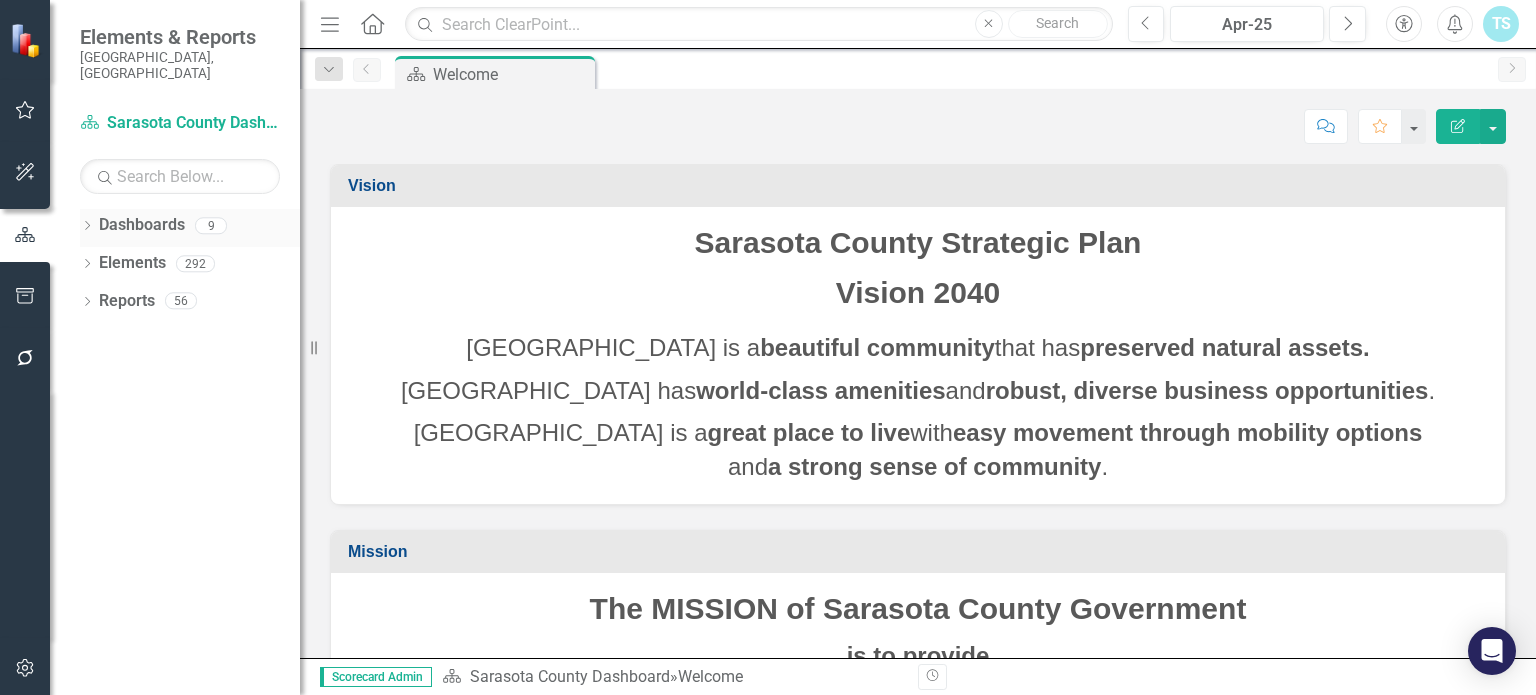 click on "Dashboards" at bounding box center [142, 225] 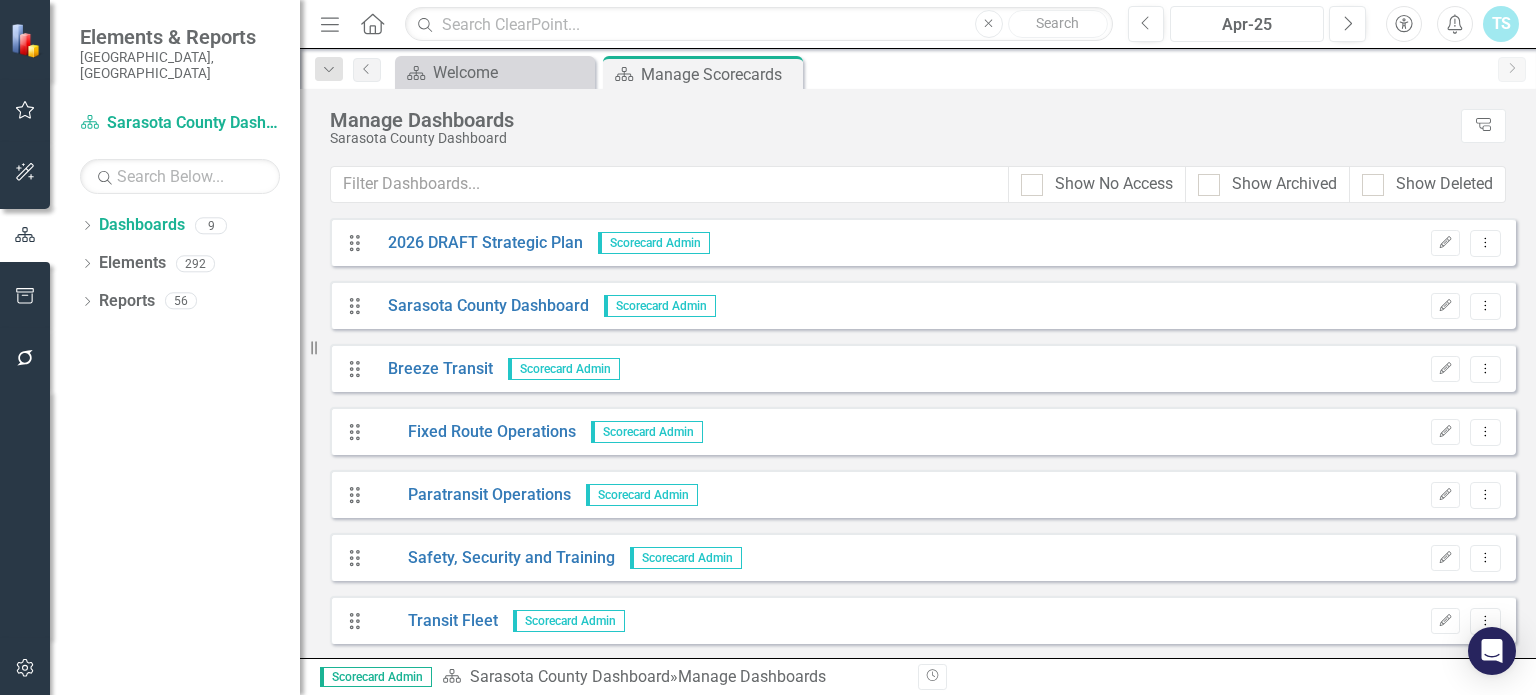 click on "Apr-25" at bounding box center (1247, 25) 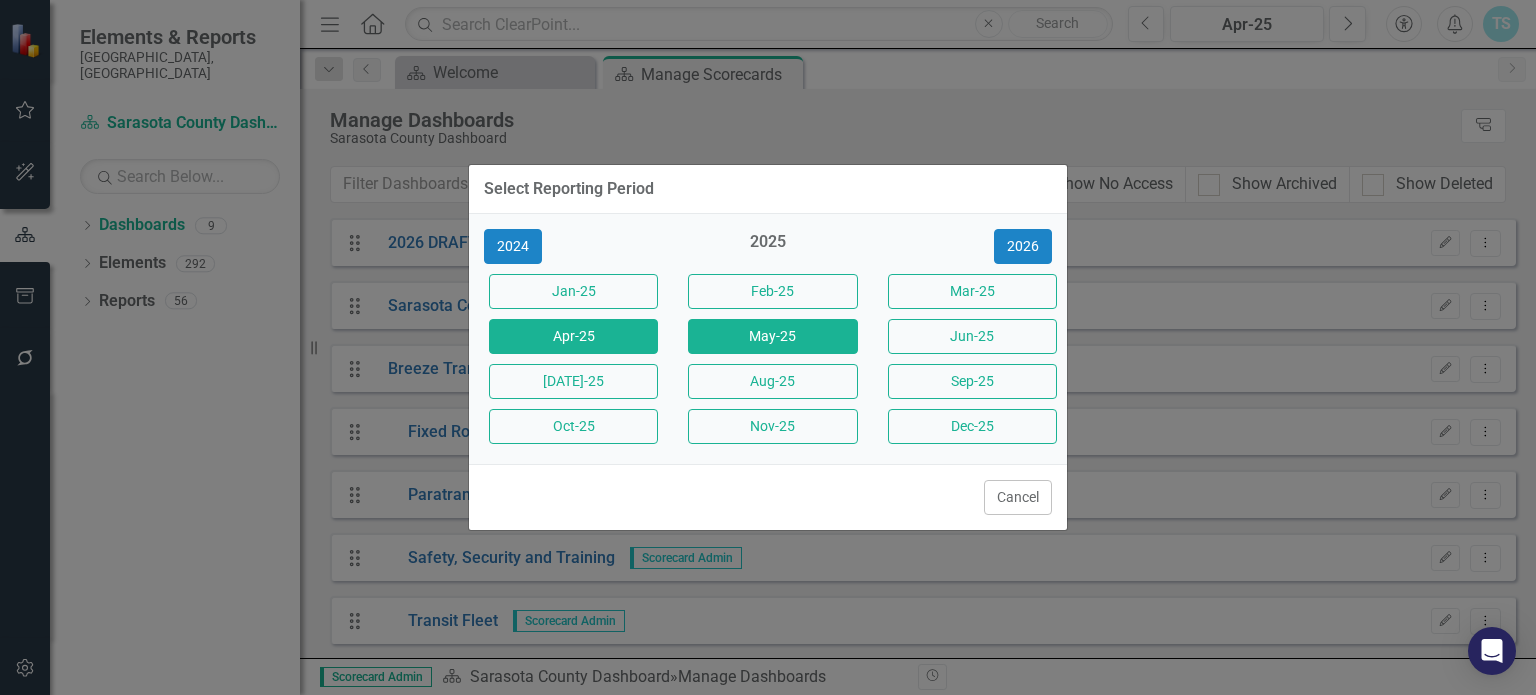 click on "May-25" at bounding box center (772, 336) 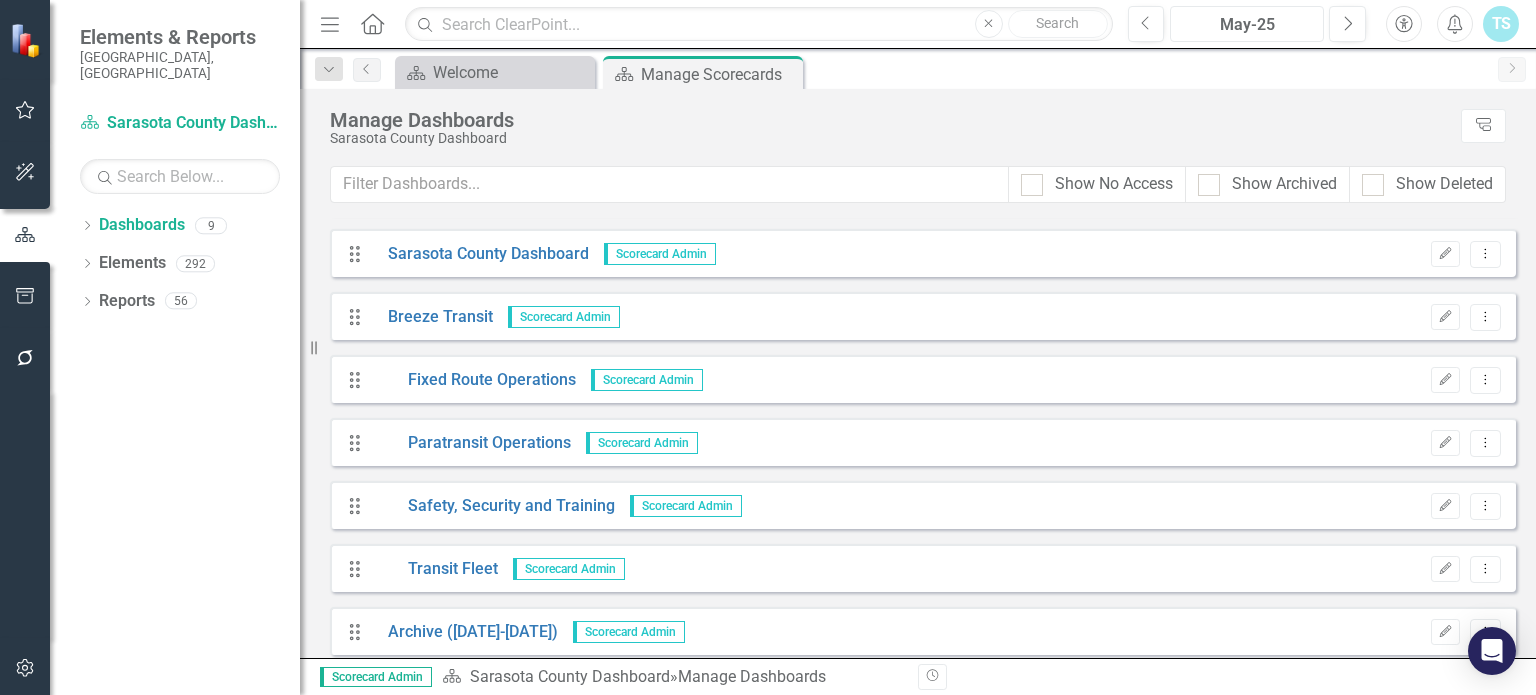 scroll, scrollTop: 0, scrollLeft: 0, axis: both 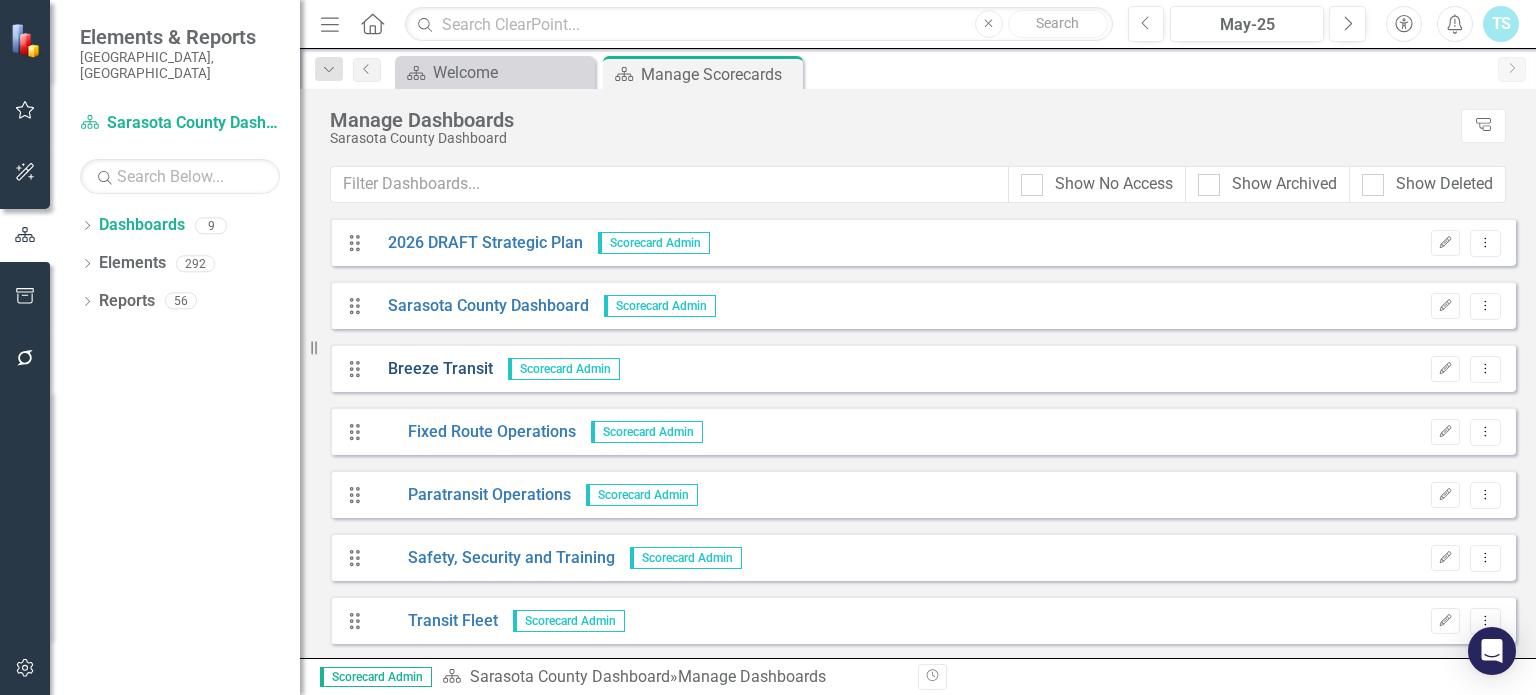 click on "Breeze Transit" at bounding box center (433, 369) 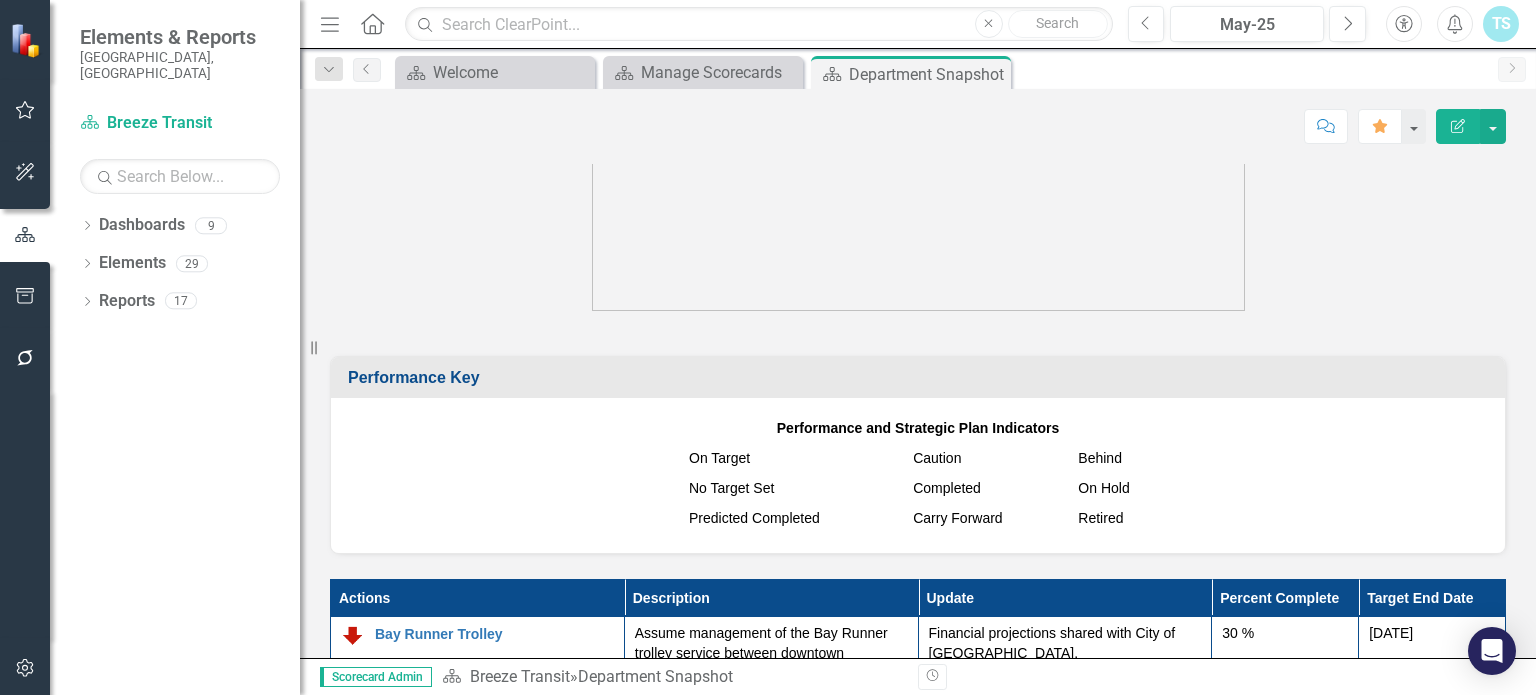 scroll, scrollTop: 2200, scrollLeft: 0, axis: vertical 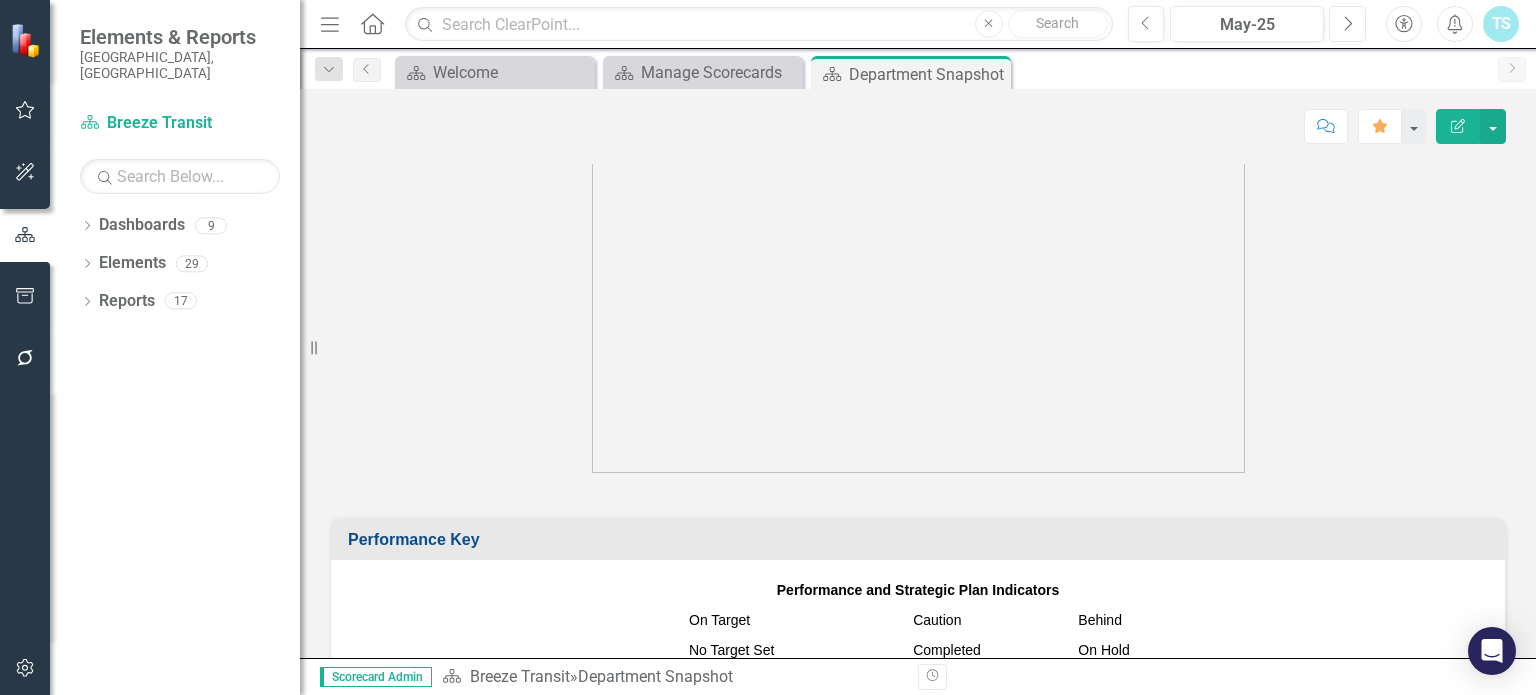 click on "Next" at bounding box center (1347, 24) 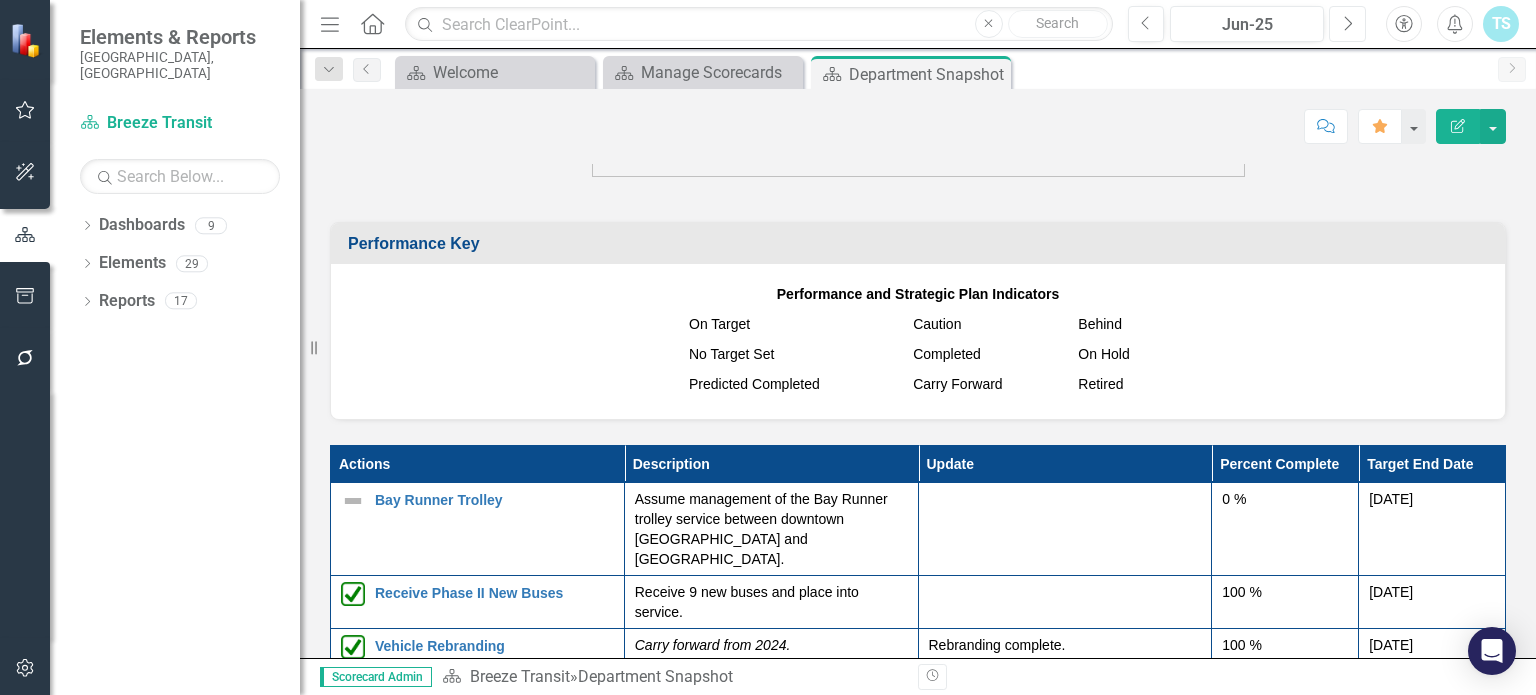 scroll, scrollTop: 2100, scrollLeft: 0, axis: vertical 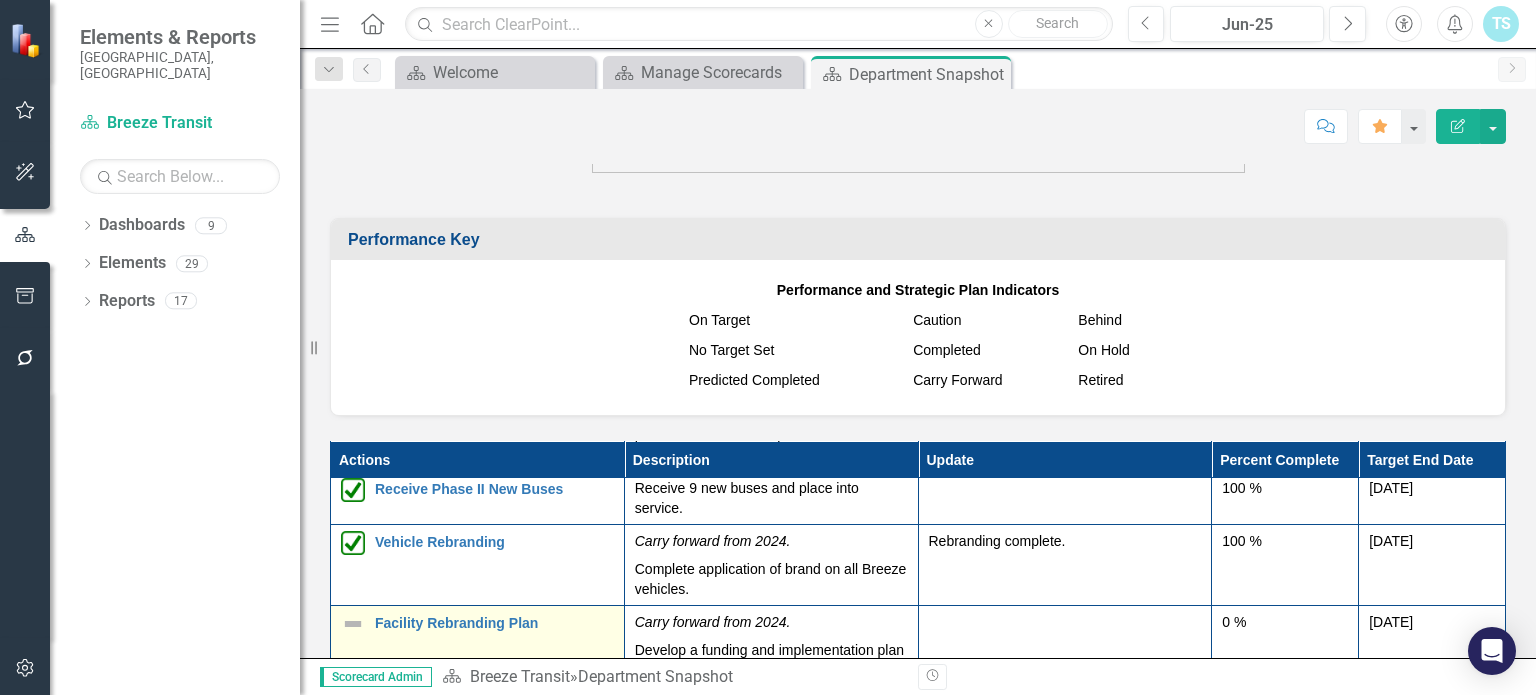 click at bounding box center (353, 624) 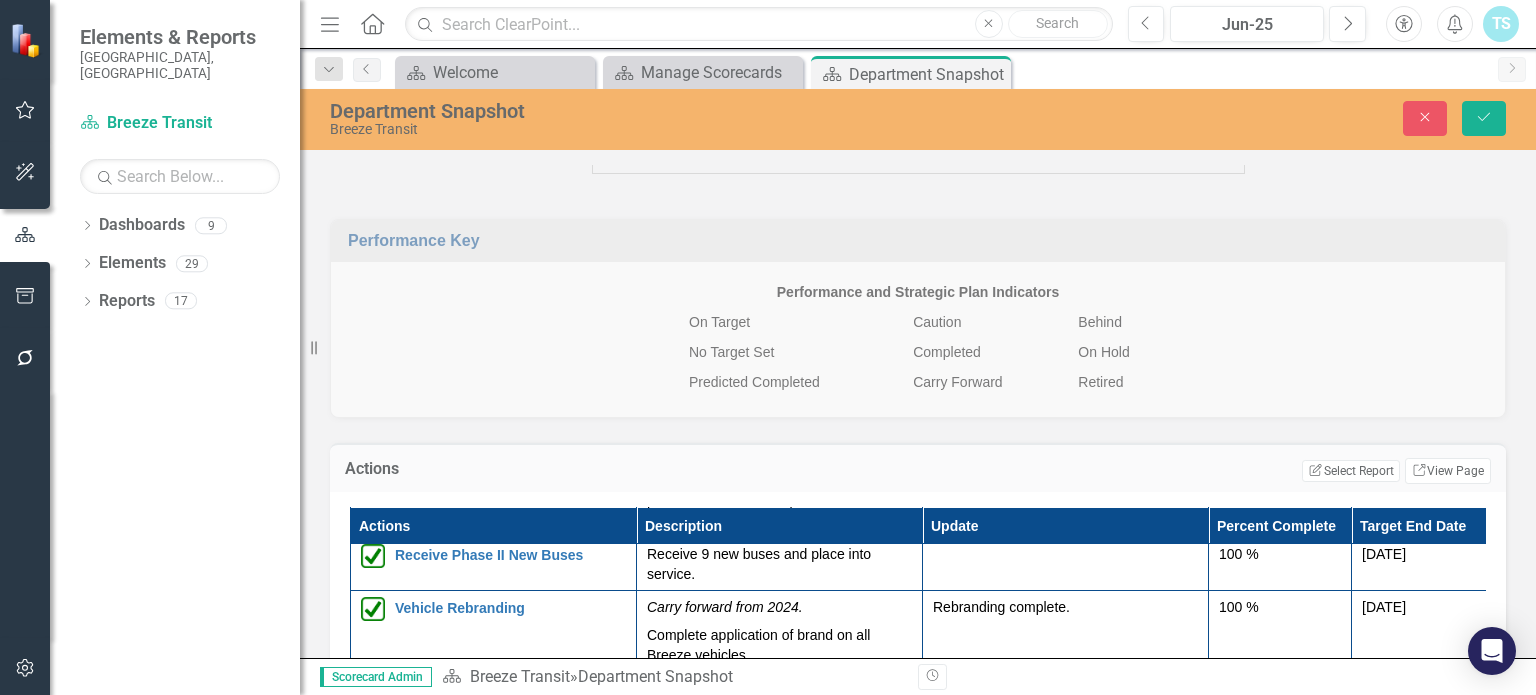 scroll, scrollTop: 2200, scrollLeft: 0, axis: vertical 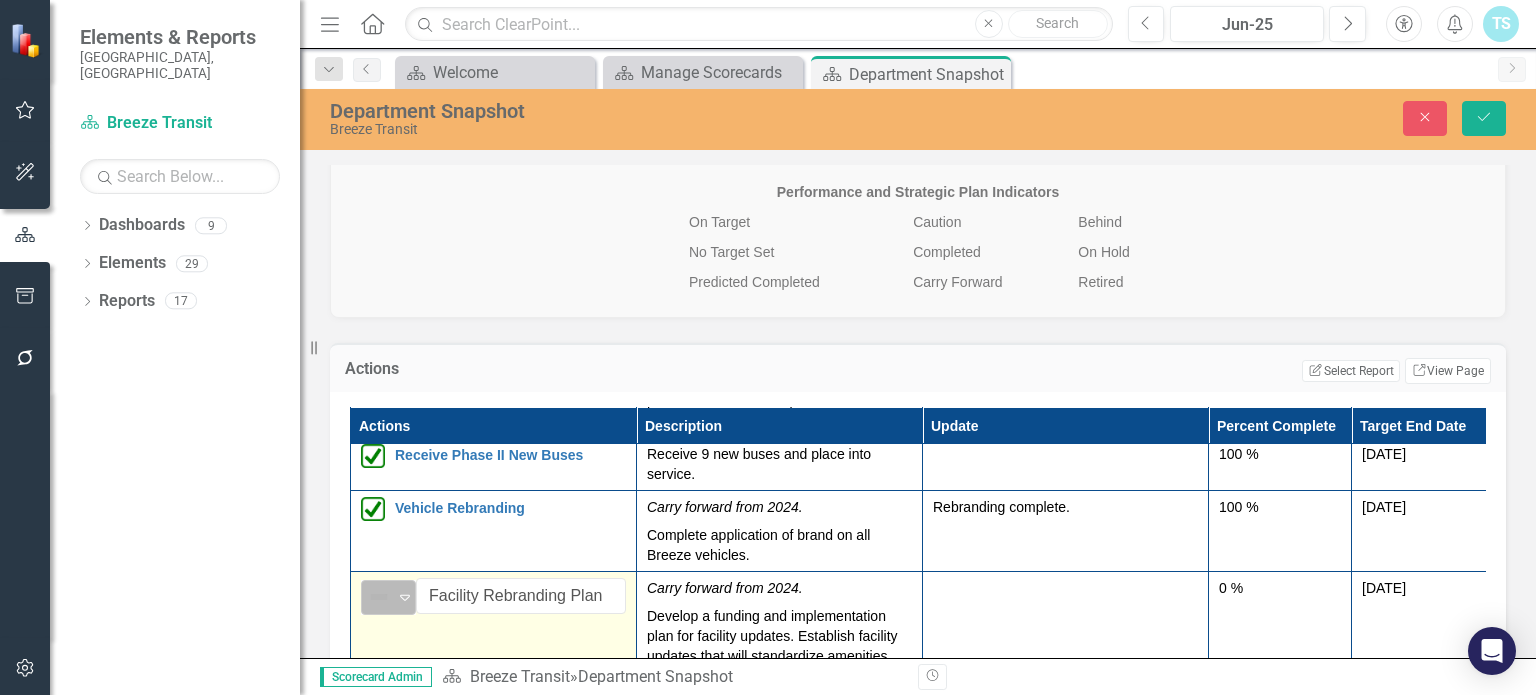 click 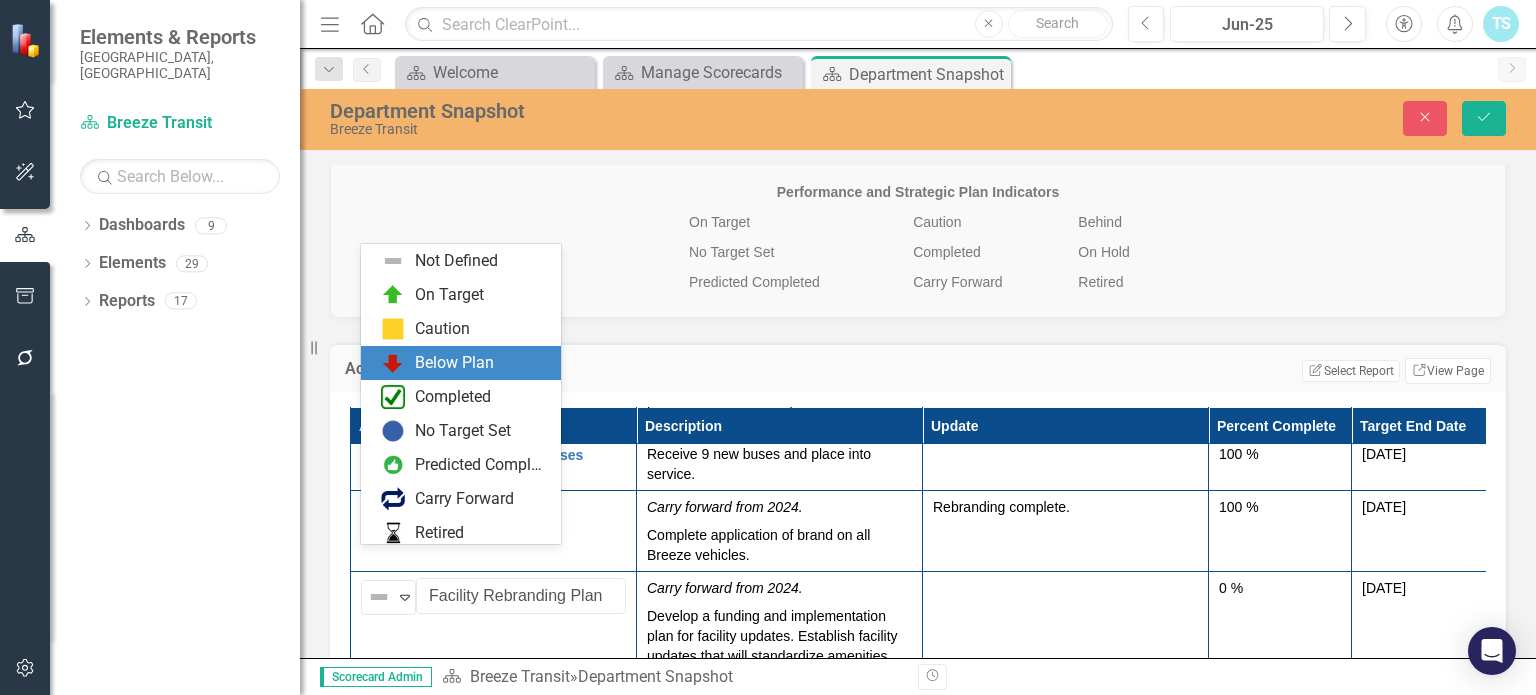 click on "Below Plan" at bounding box center (454, 363) 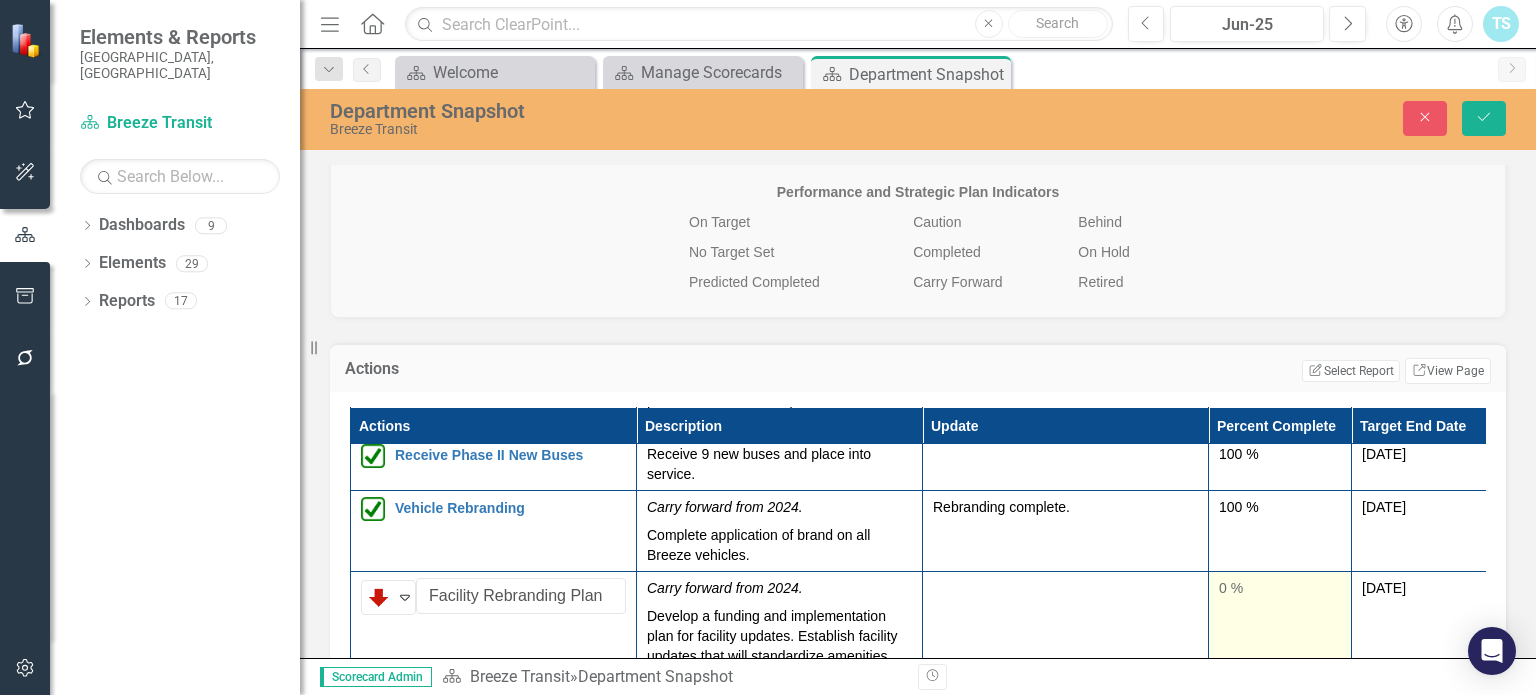 click on "0 %" at bounding box center [1280, 671] 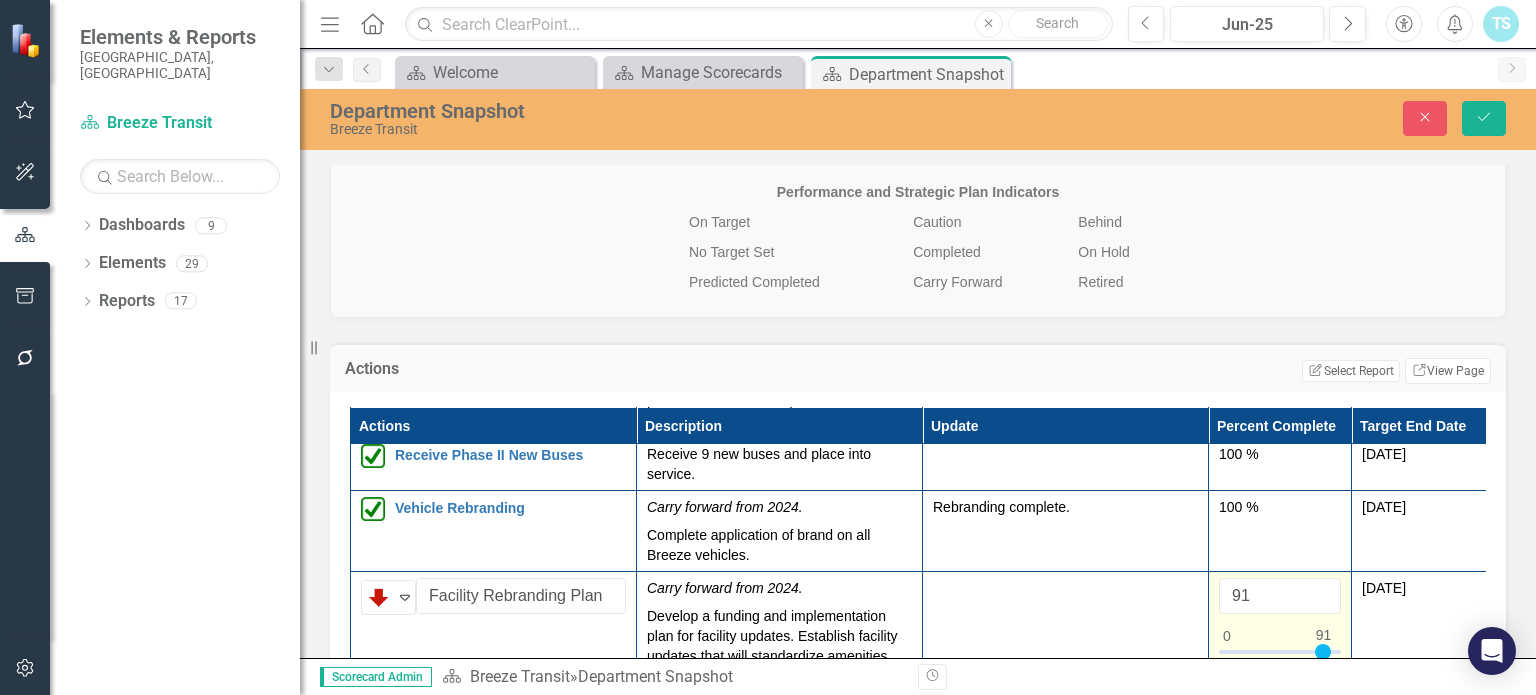 type on "90" 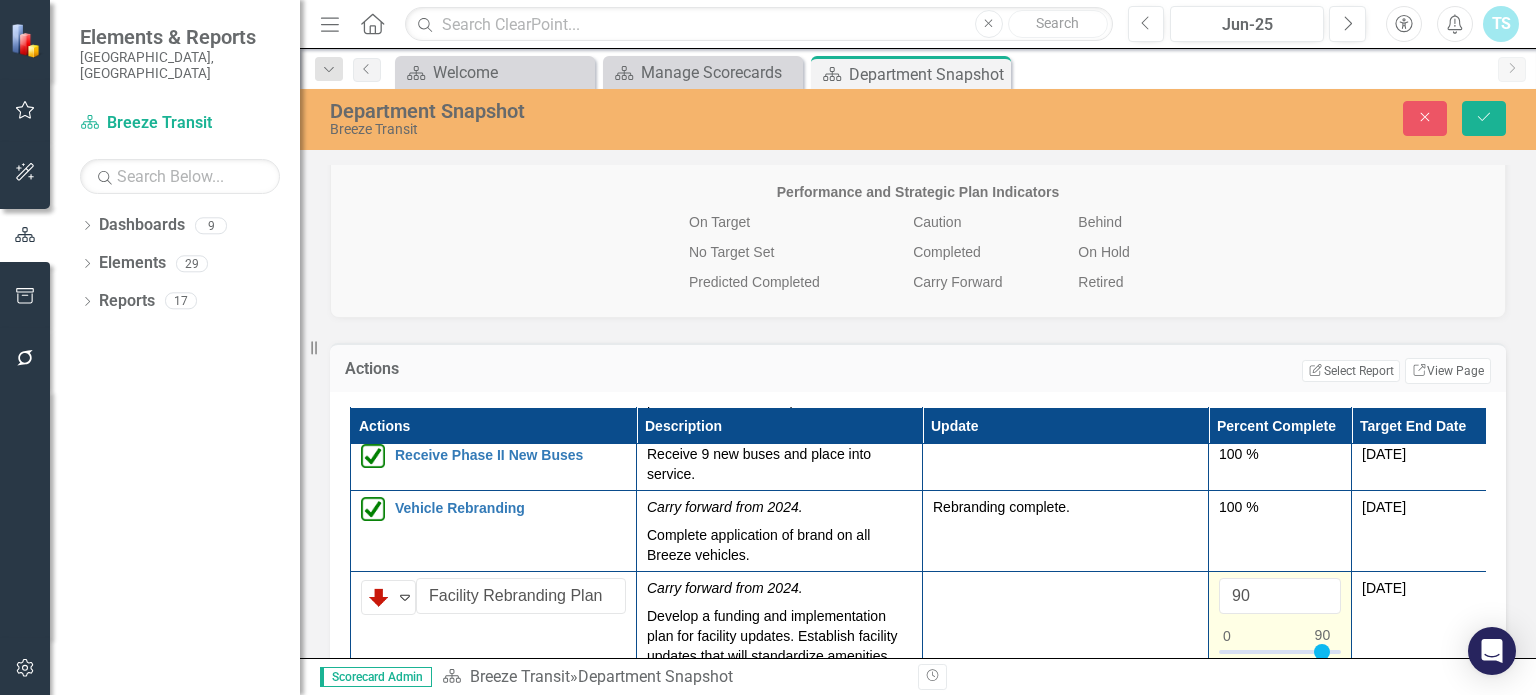 drag, startPoint x: 1236, startPoint y: 615, endPoint x: 1322, endPoint y: 619, distance: 86.09297 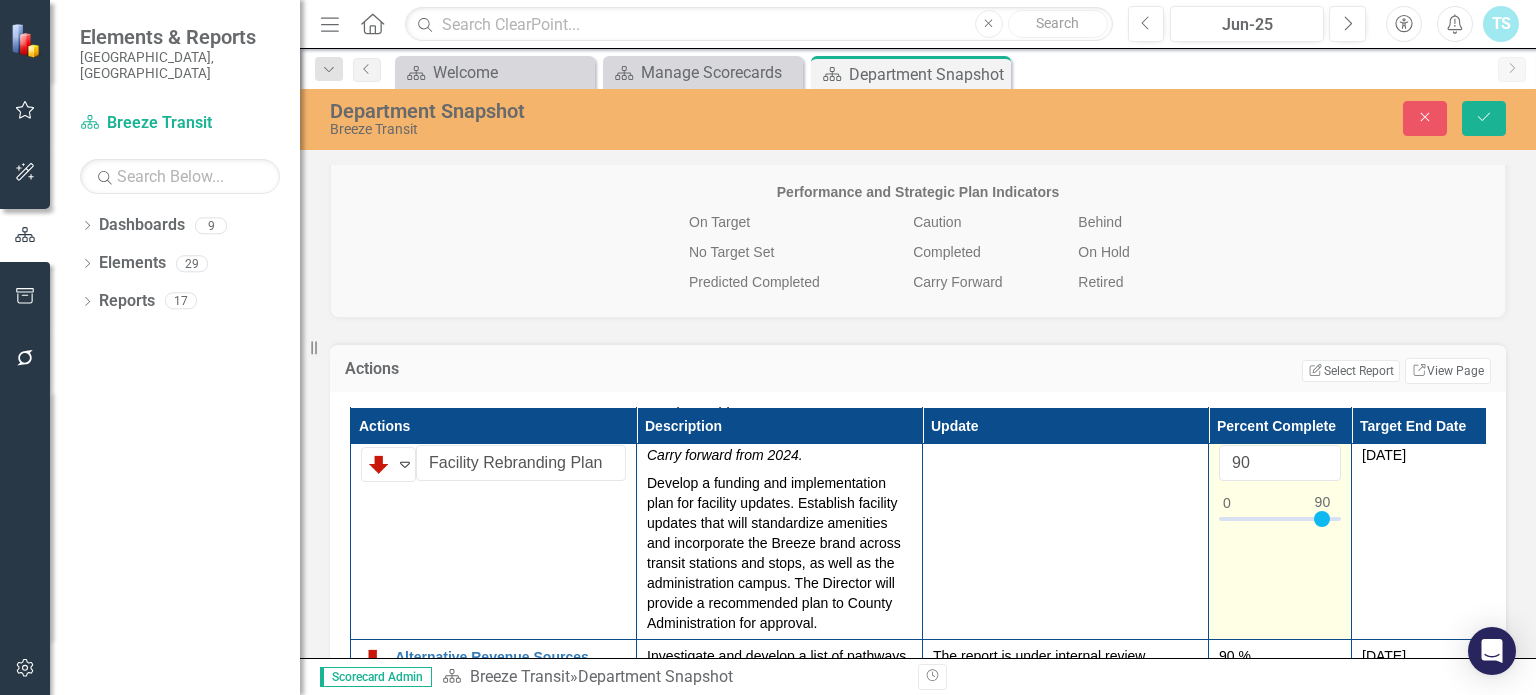 scroll, scrollTop: 200, scrollLeft: 0, axis: vertical 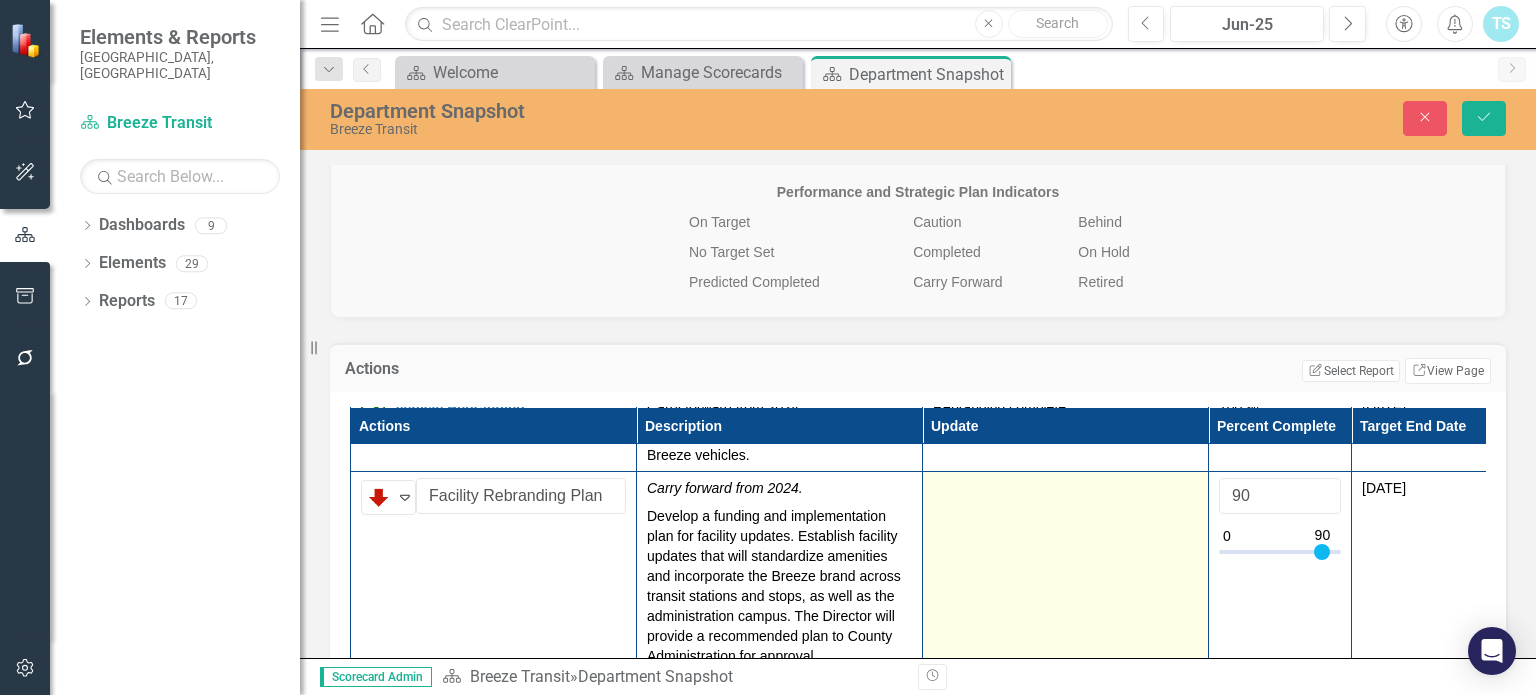 click at bounding box center (1066, 571) 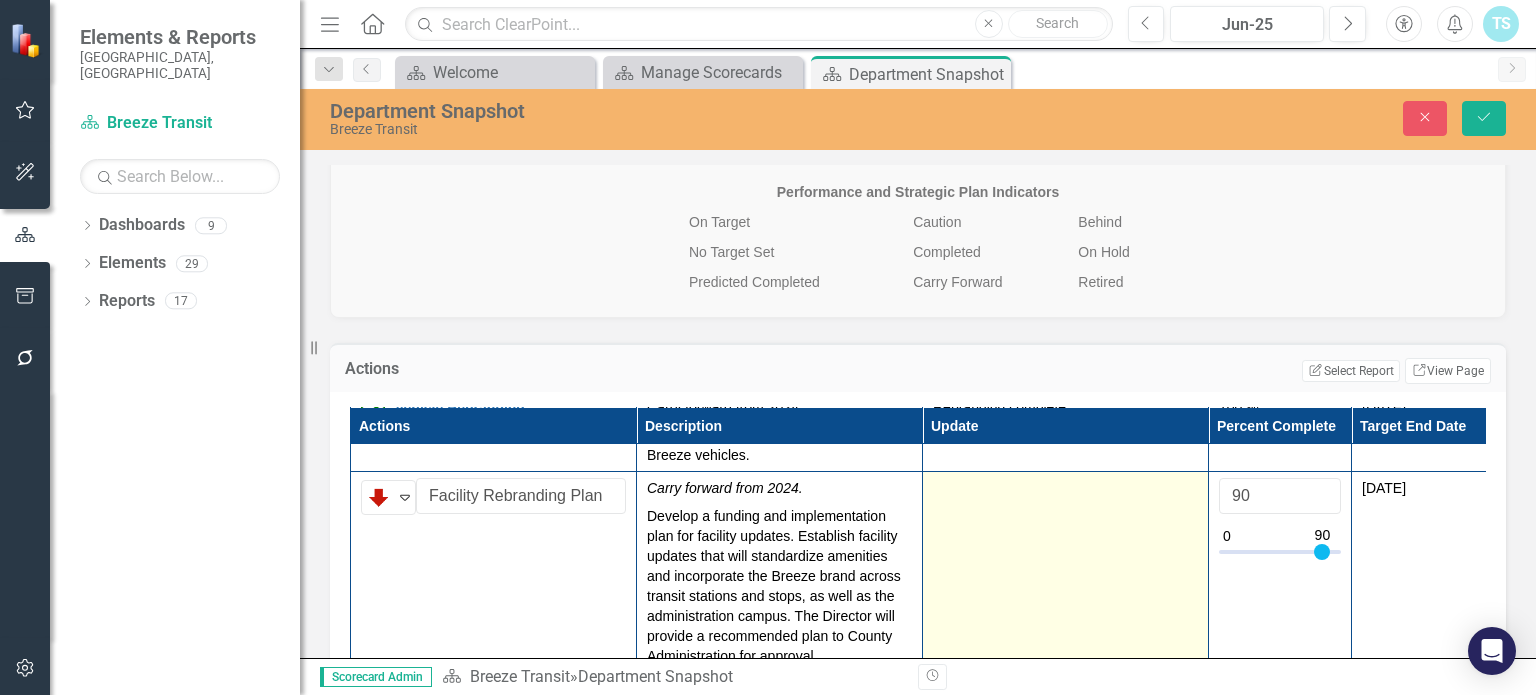 click at bounding box center (1066, 571) 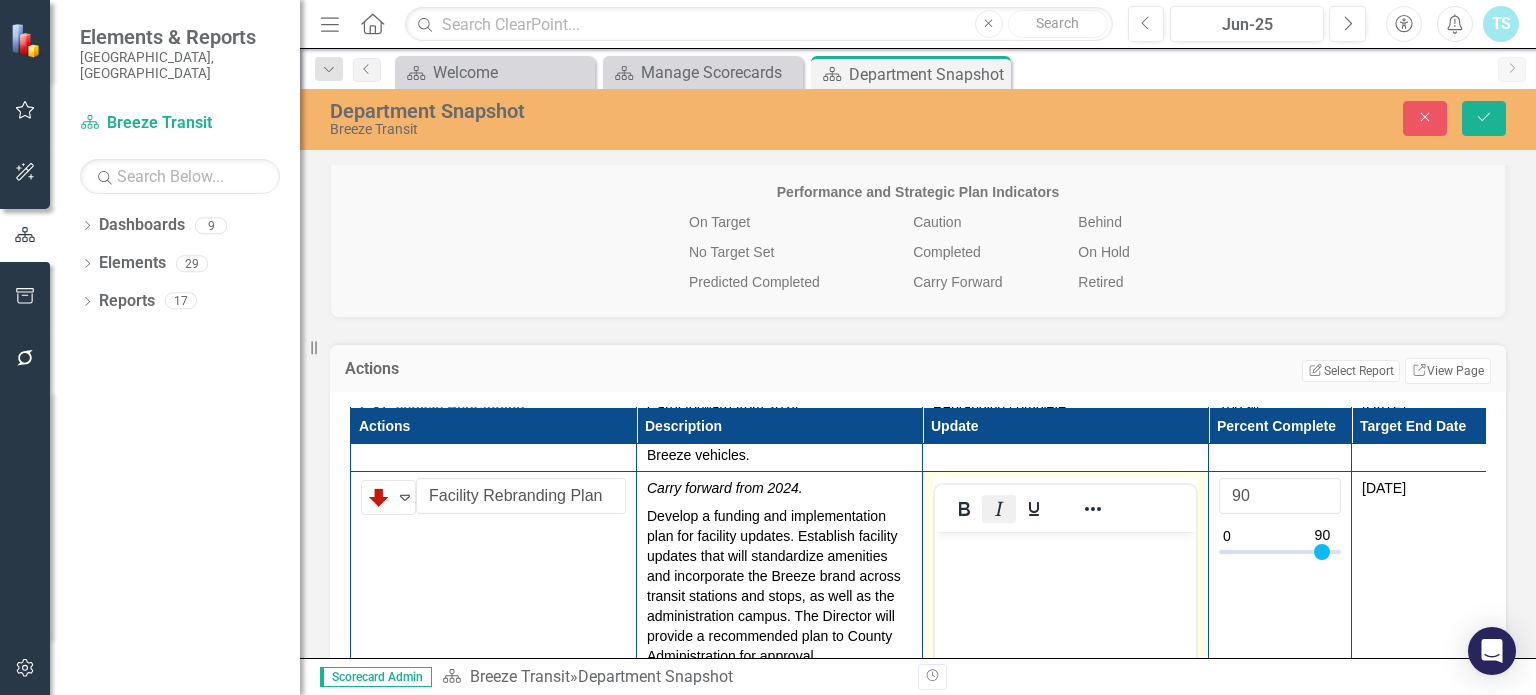 scroll, scrollTop: 0, scrollLeft: 0, axis: both 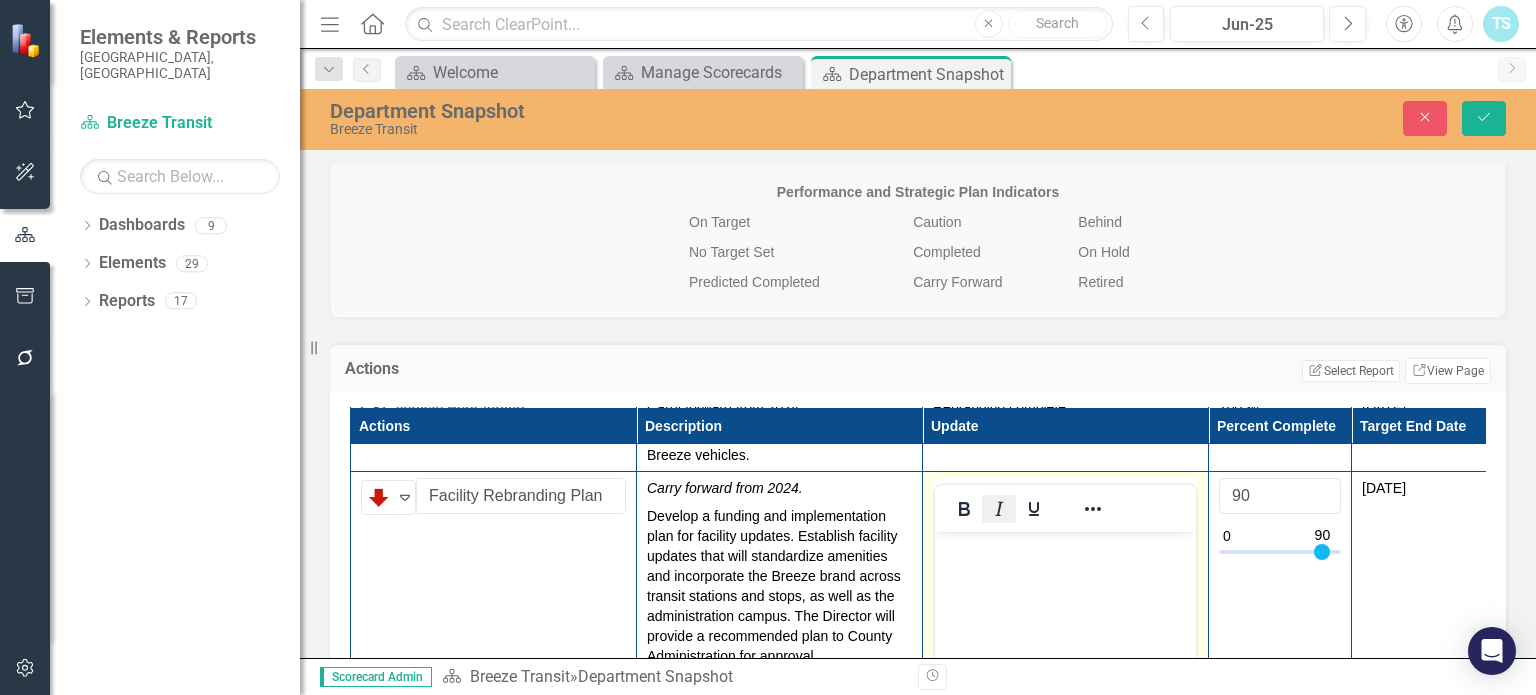 click at bounding box center [999, 509] 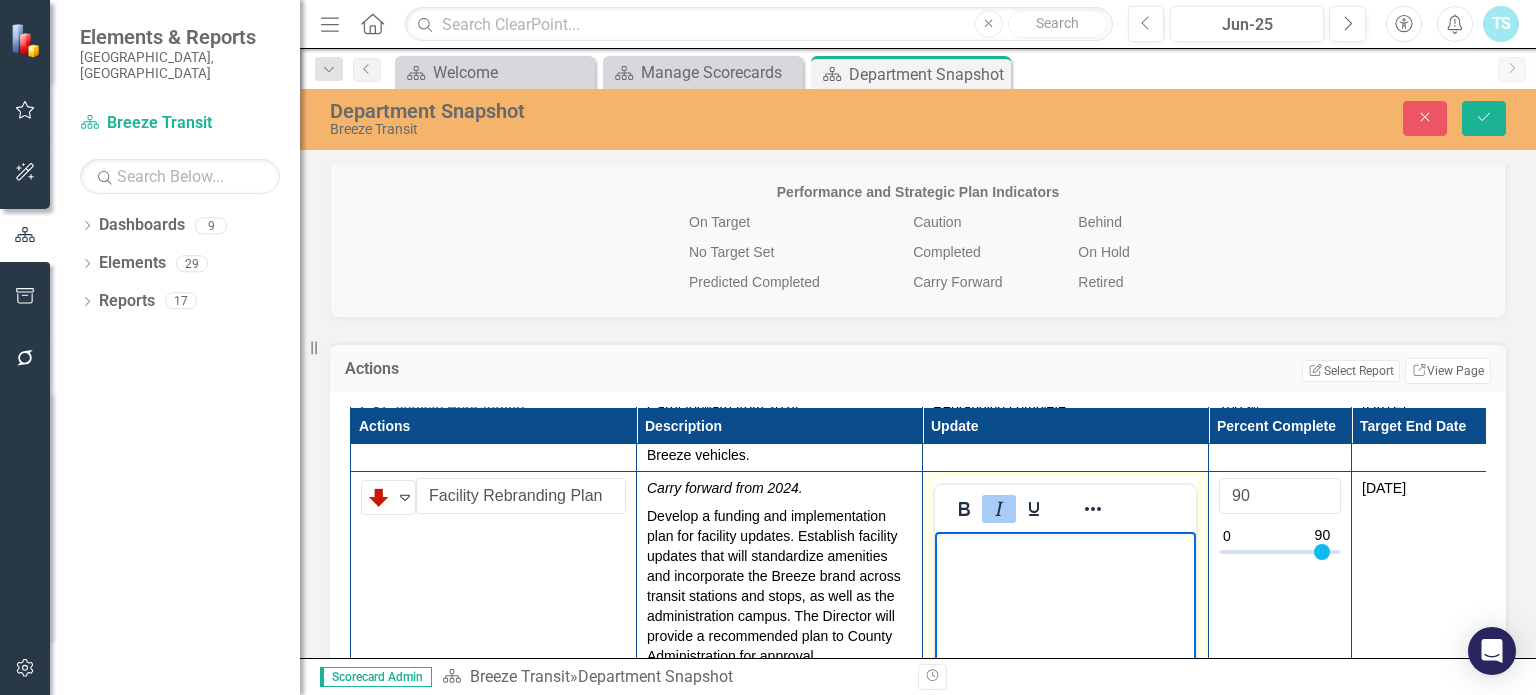 click on "﻿" at bounding box center [1065, 548] 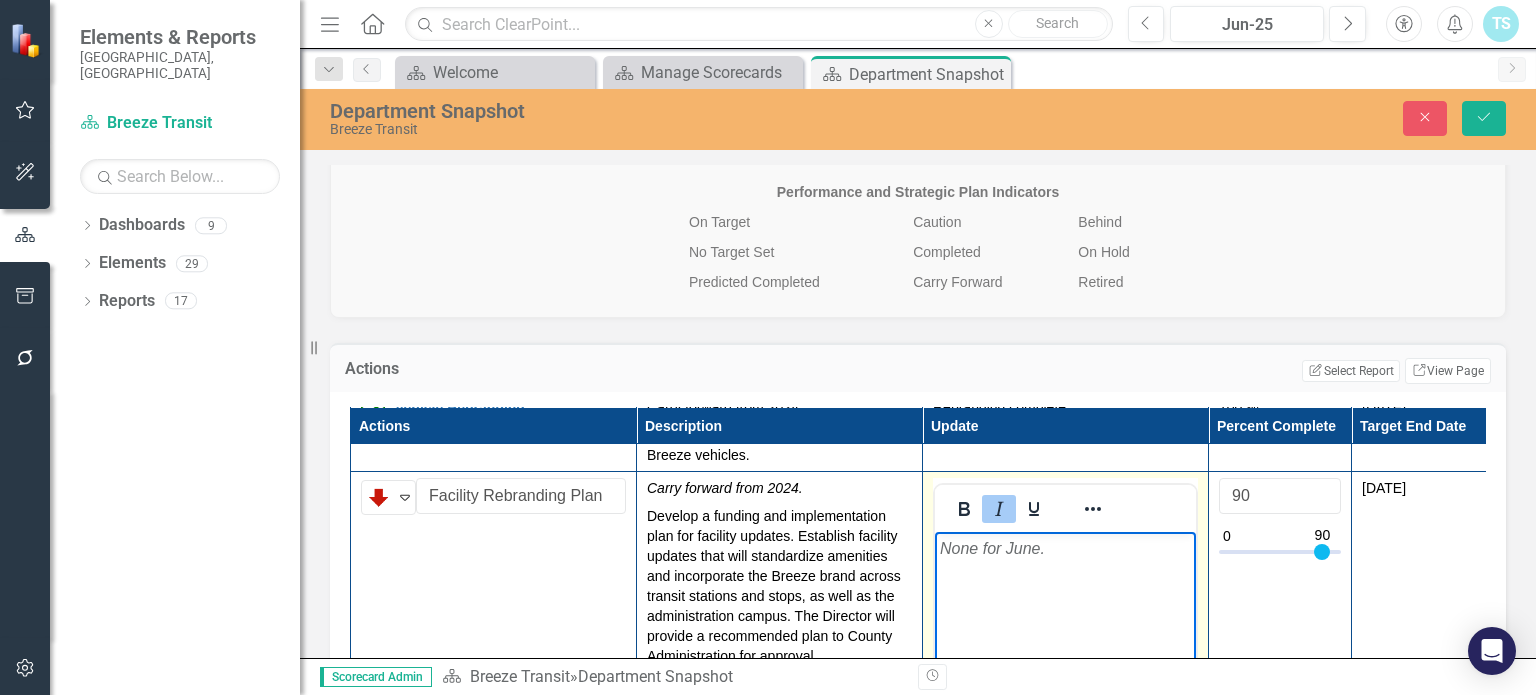 drag, startPoint x: 1052, startPoint y: 546, endPoint x: 922, endPoint y: 539, distance: 130.18832 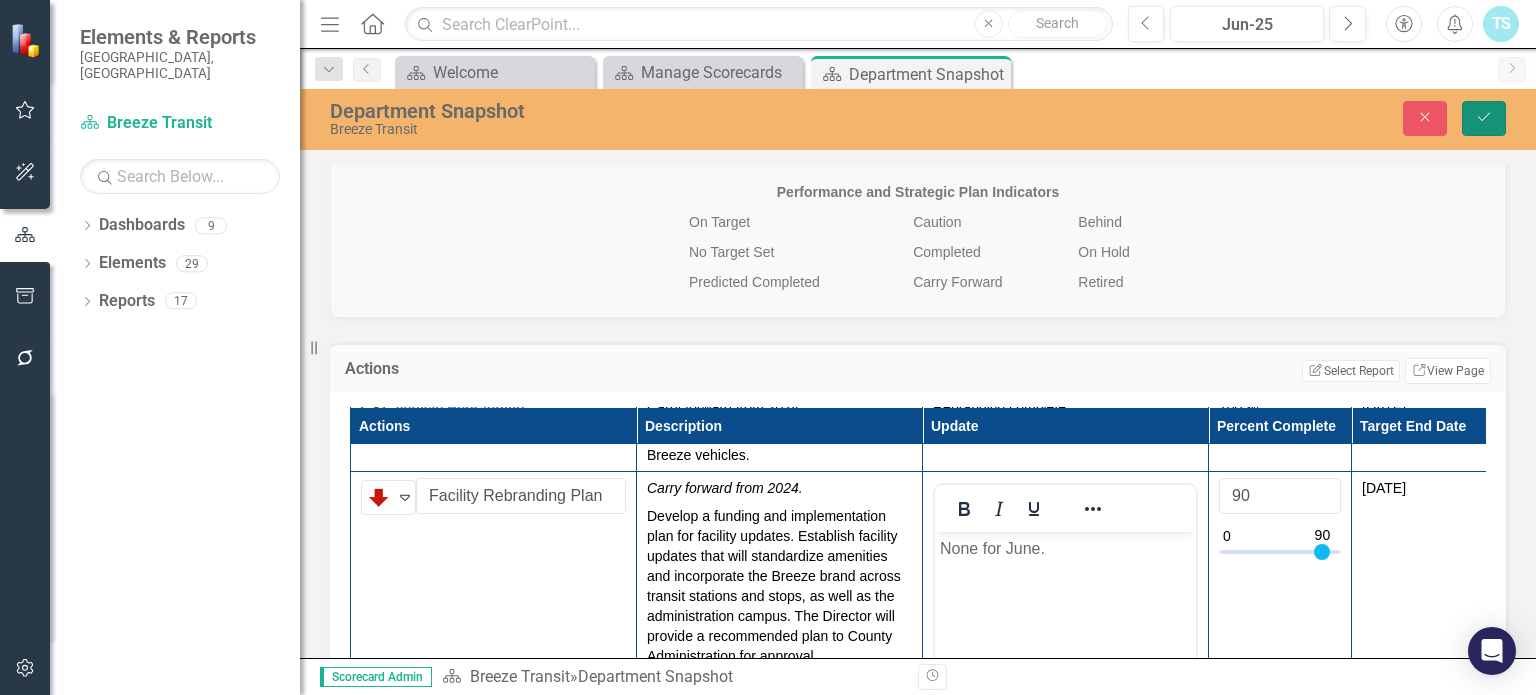 click on "Save" 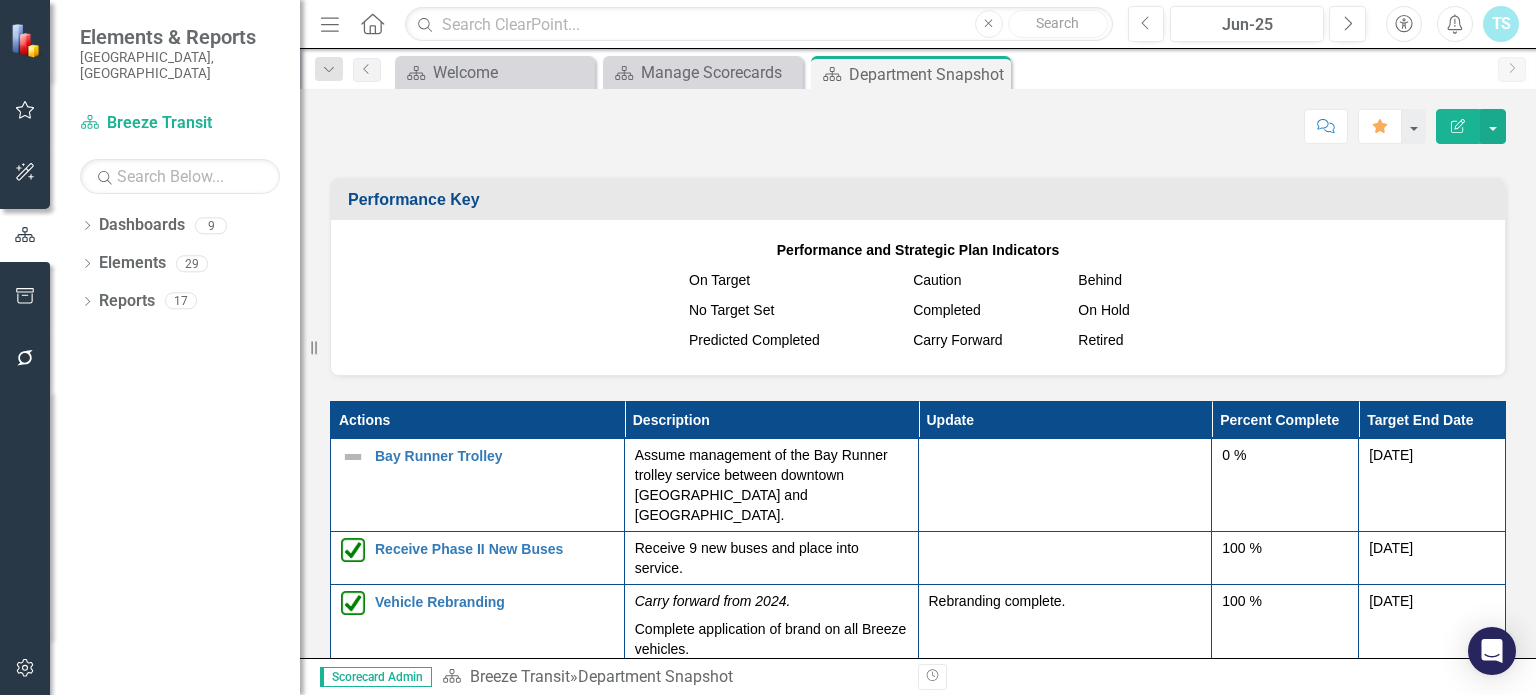 scroll, scrollTop: 2400, scrollLeft: 0, axis: vertical 